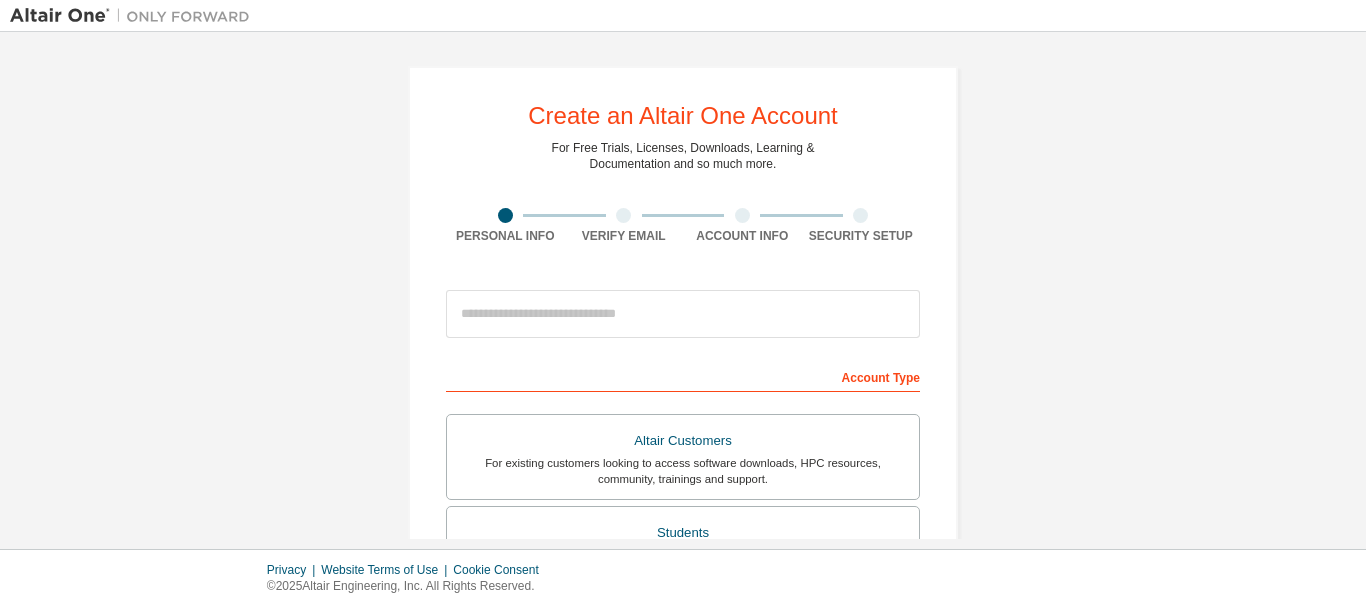scroll, scrollTop: 0, scrollLeft: 0, axis: both 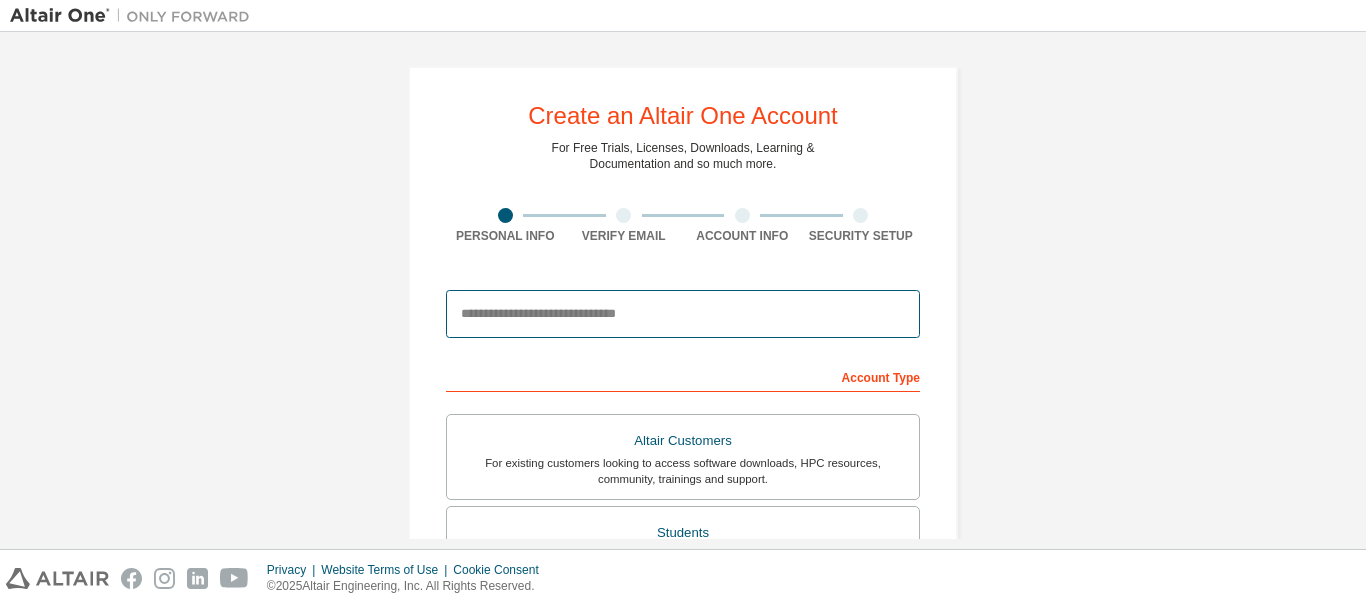 click at bounding box center [683, 314] 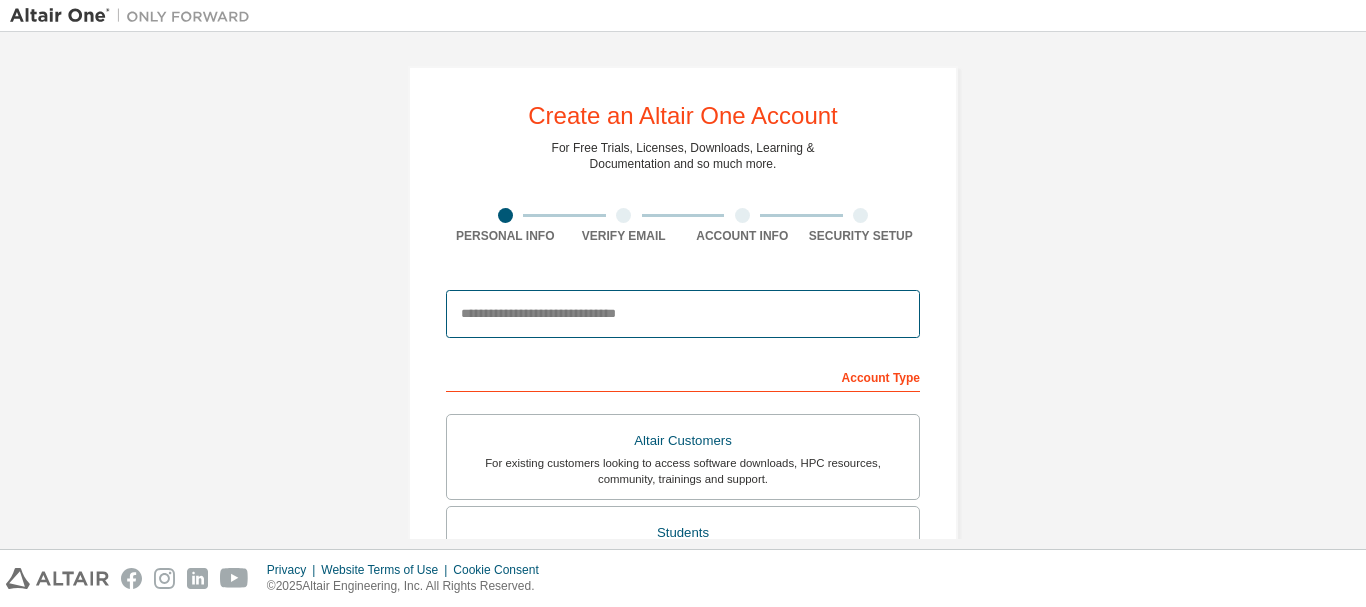 type on "**********" 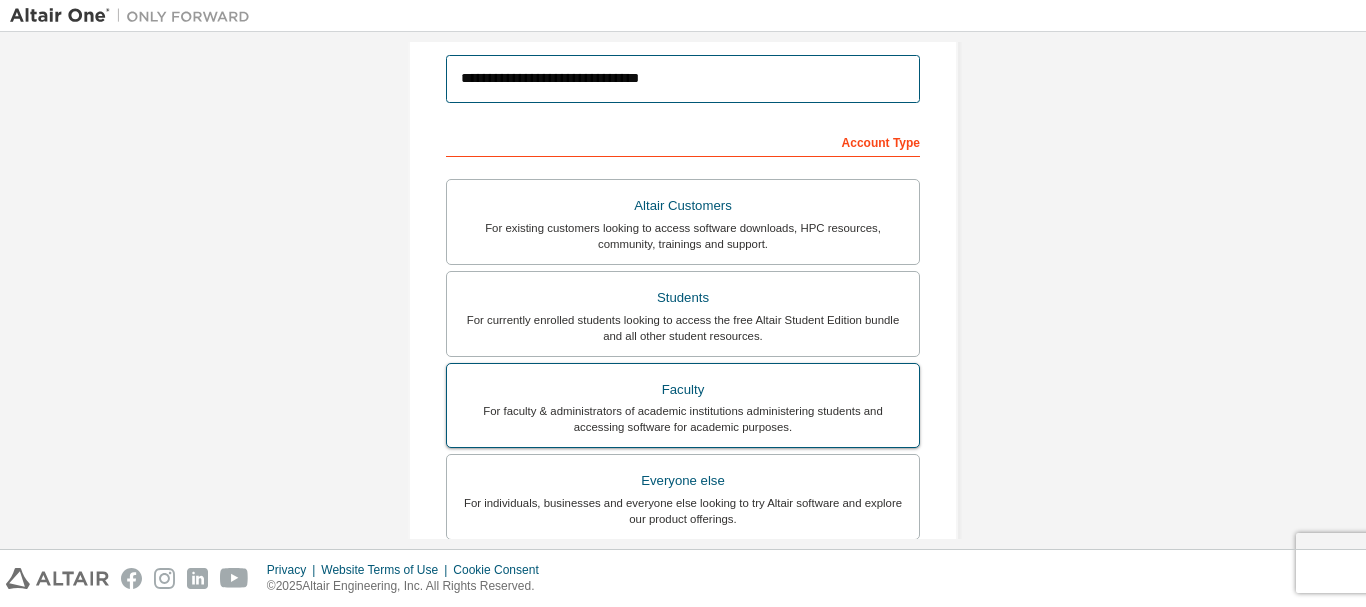 scroll, scrollTop: 200, scrollLeft: 0, axis: vertical 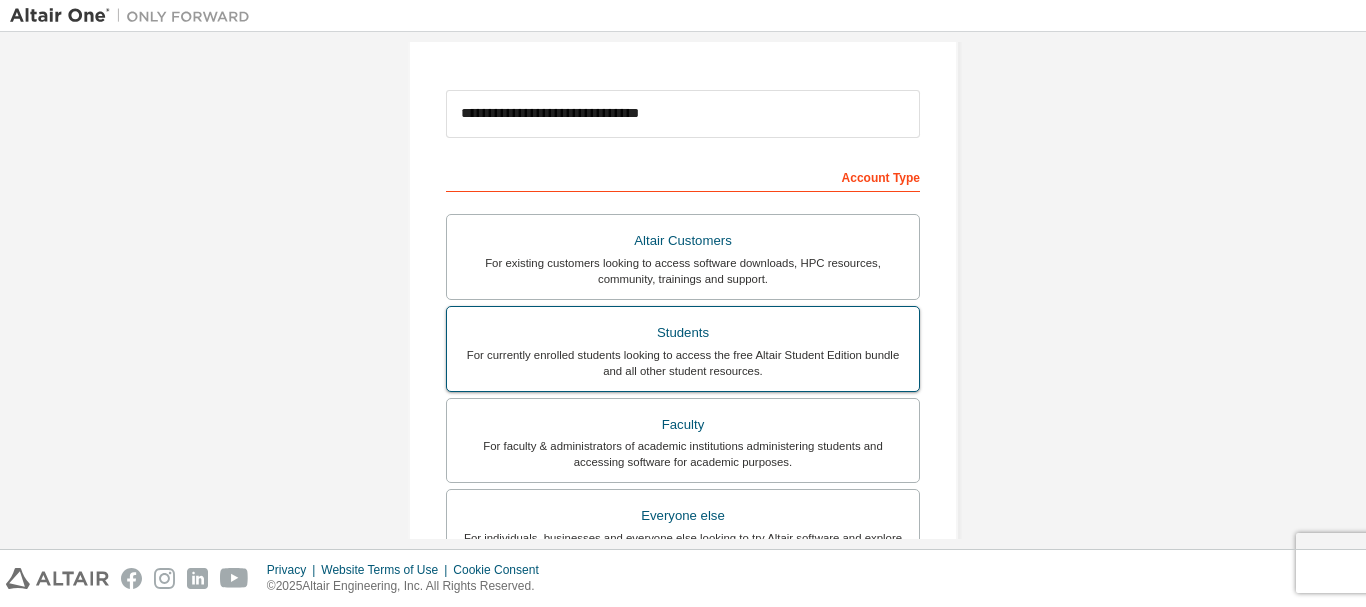 click on "For currently enrolled students looking to access the free Altair Student Edition bundle and all other student resources." at bounding box center [683, 363] 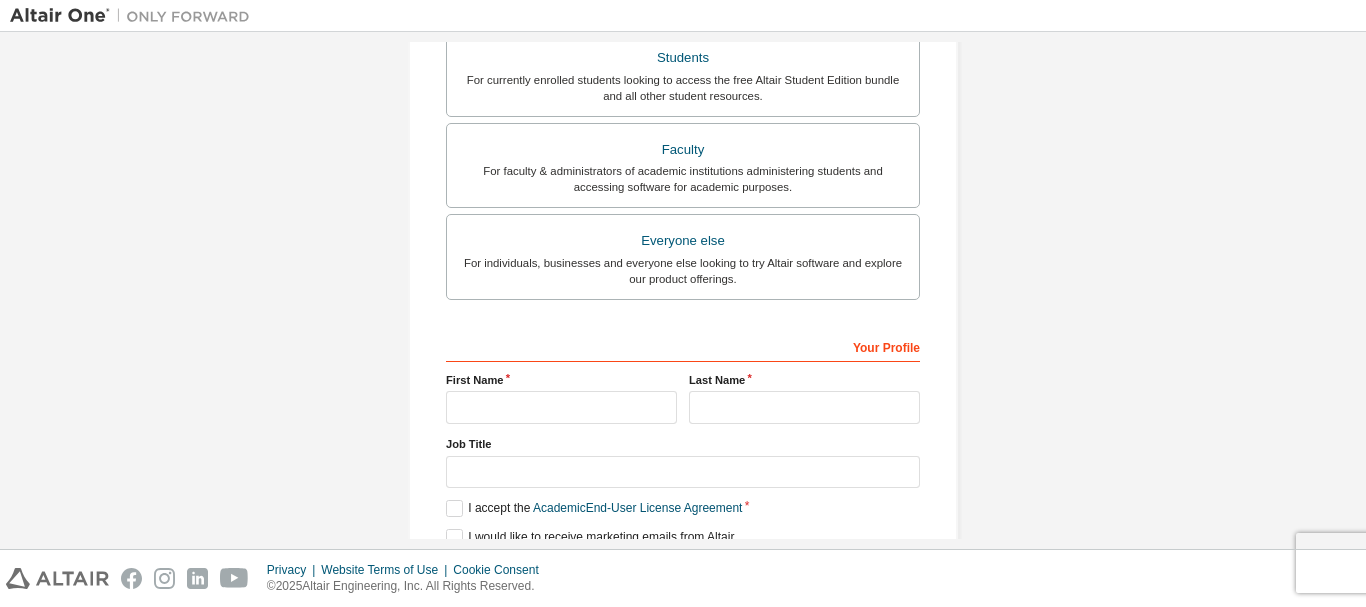 scroll, scrollTop: 500, scrollLeft: 0, axis: vertical 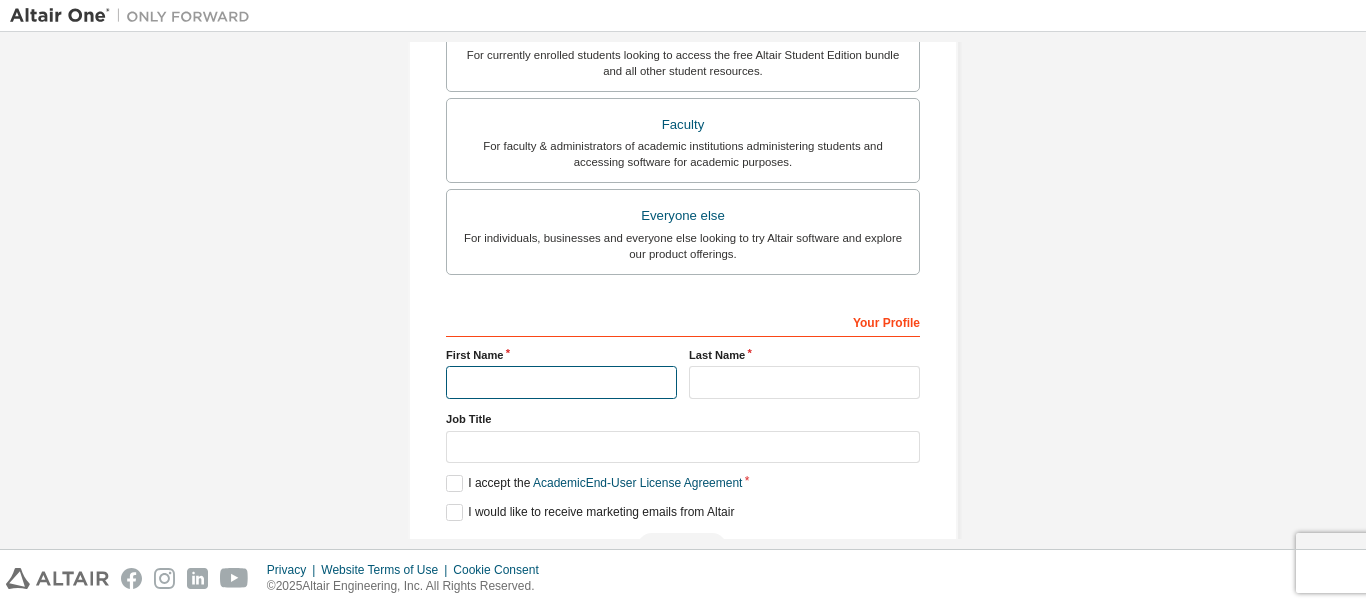 click at bounding box center (561, 382) 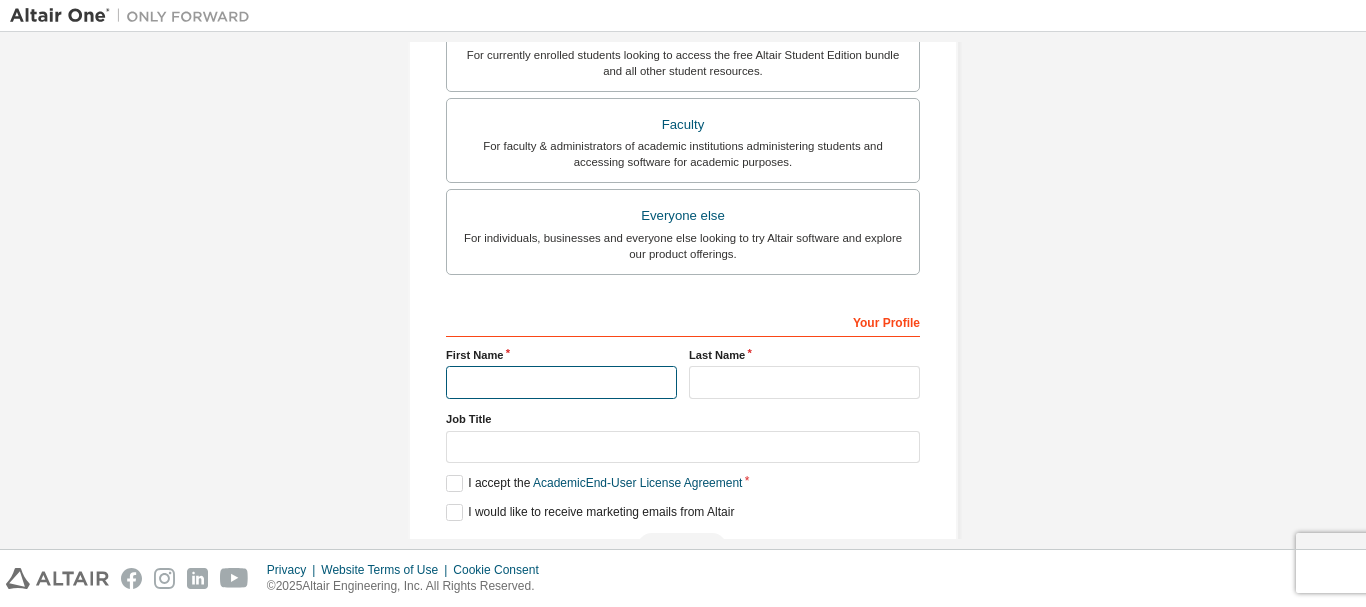 type on "*********" 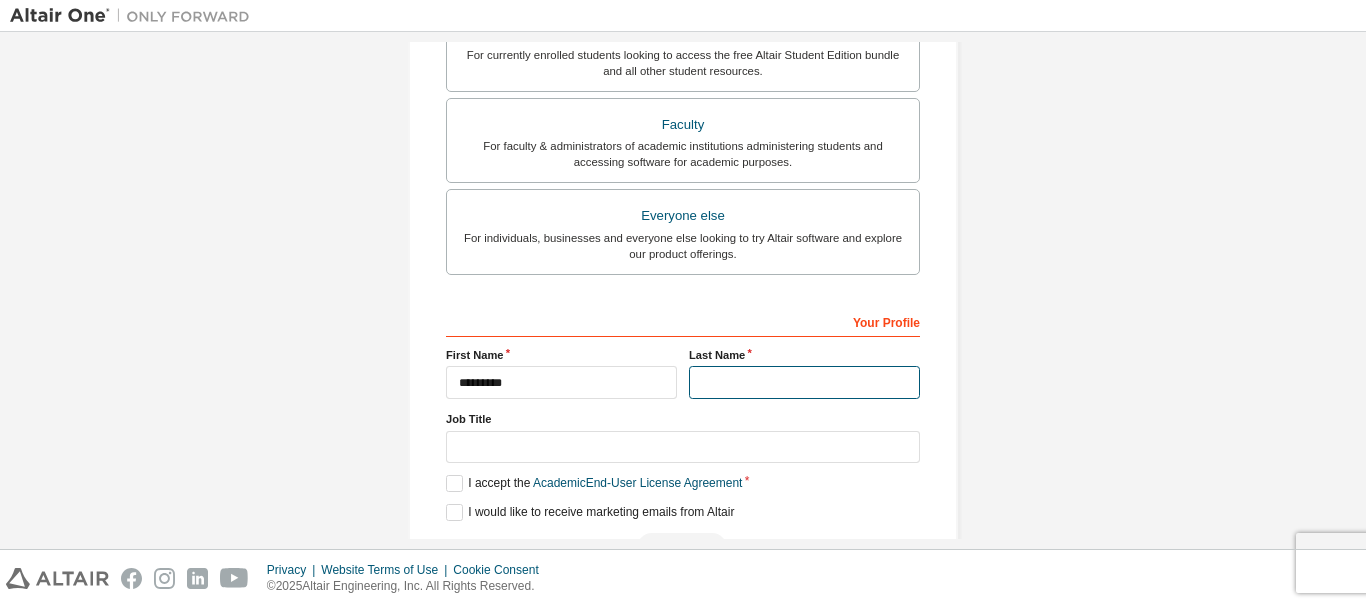 click at bounding box center (804, 382) 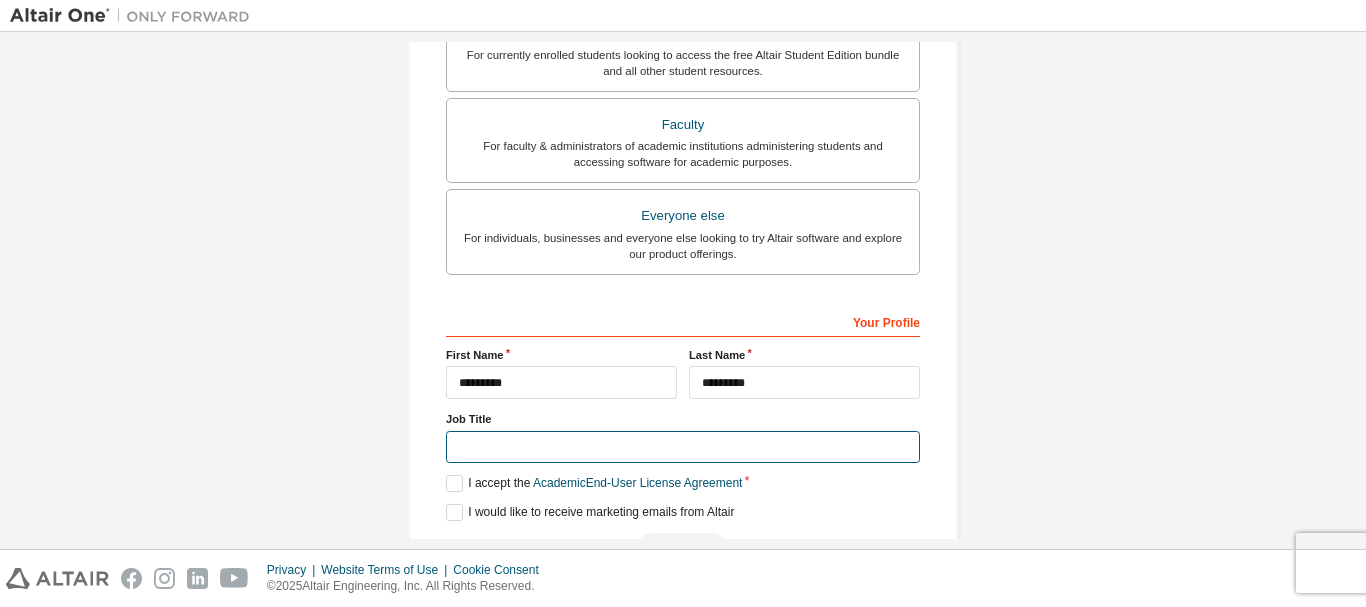 click at bounding box center [683, 447] 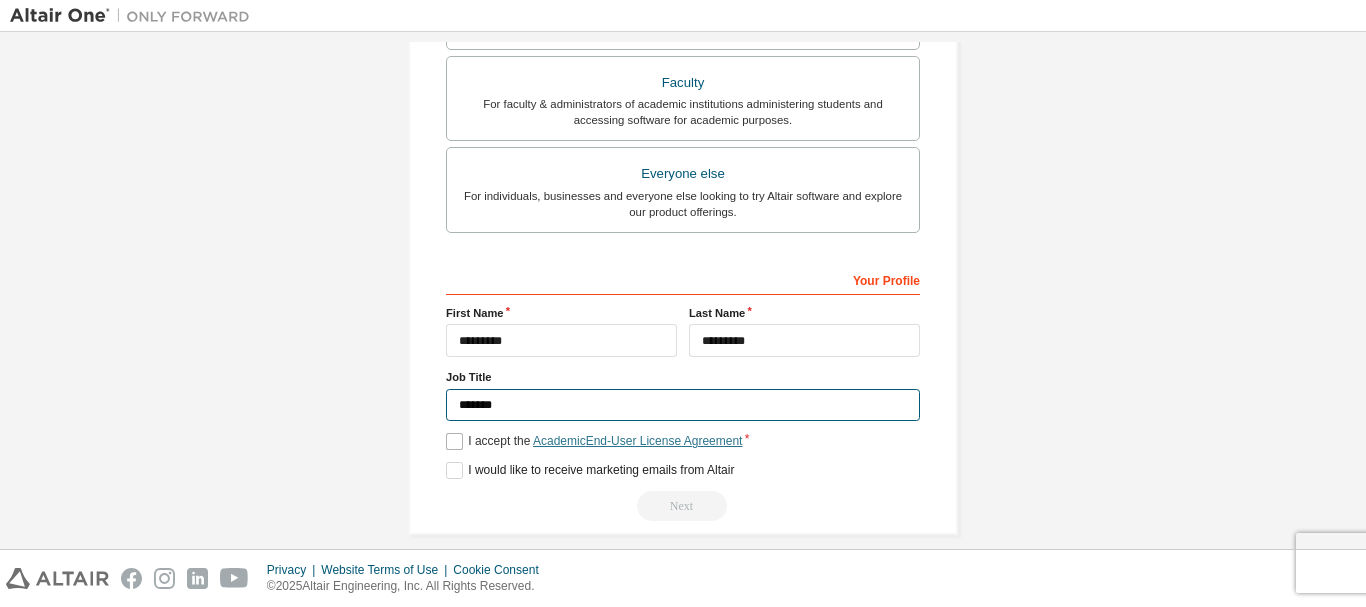 scroll, scrollTop: 562, scrollLeft: 0, axis: vertical 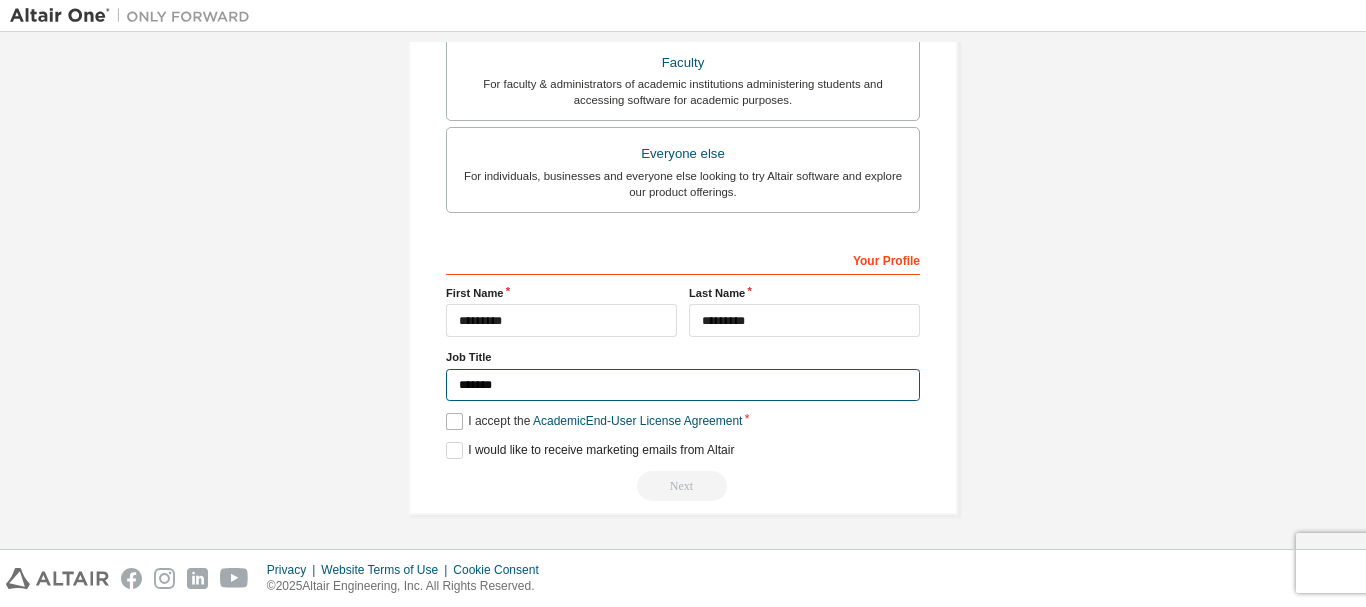 type on "*******" 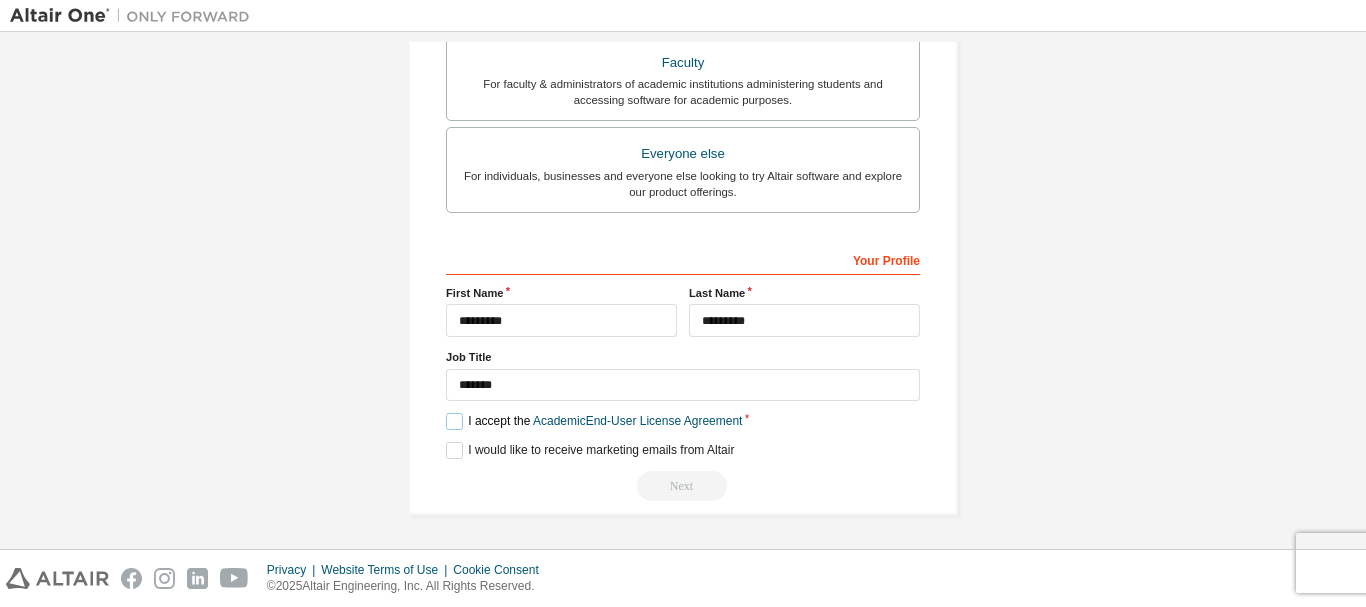 click on "I accept the   Academic   End-User License Agreement" at bounding box center (594, 421) 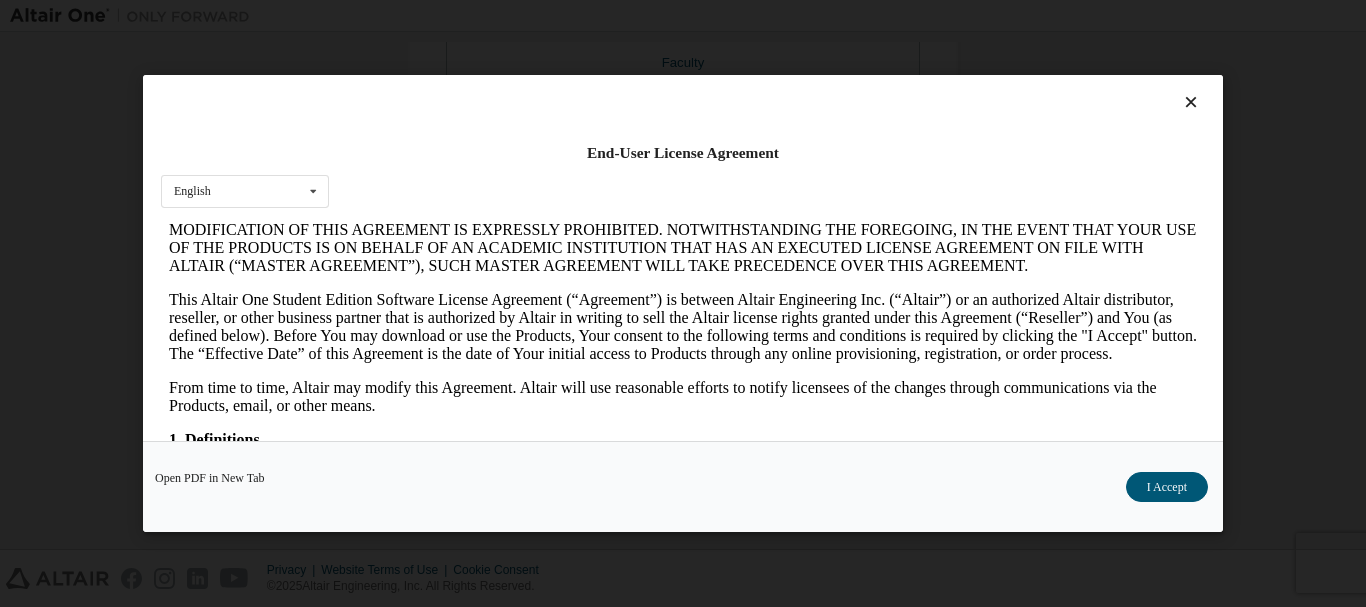 scroll, scrollTop: 400, scrollLeft: 0, axis: vertical 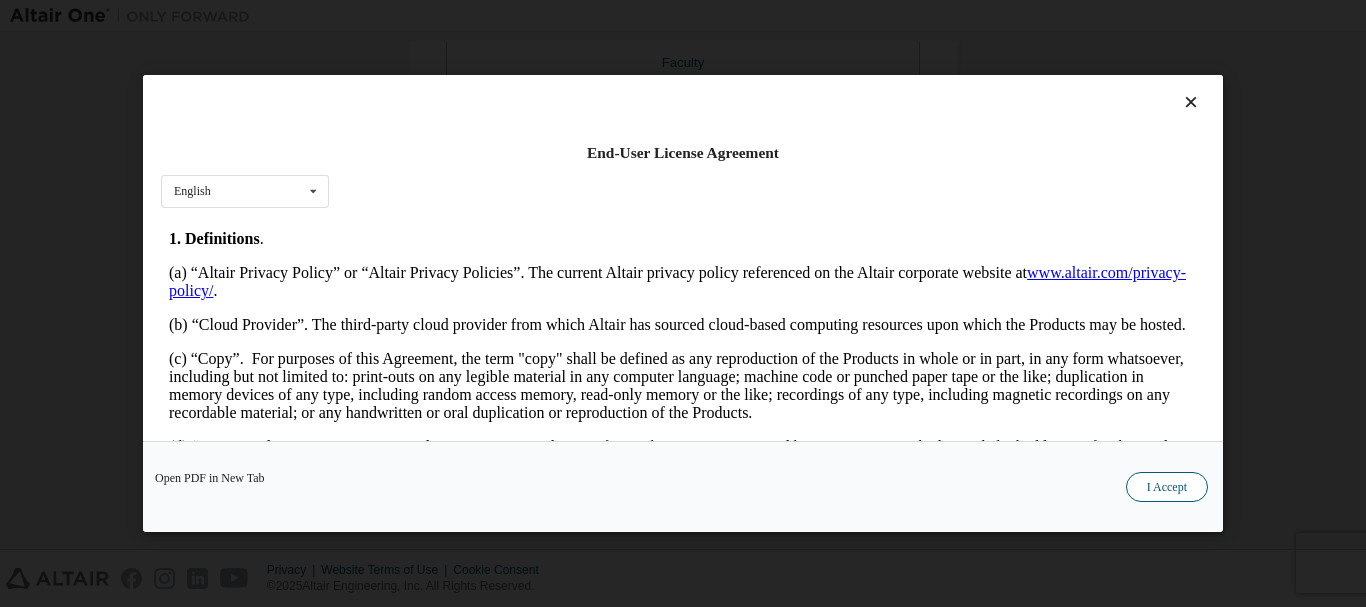 click on "I Accept" at bounding box center (1167, 487) 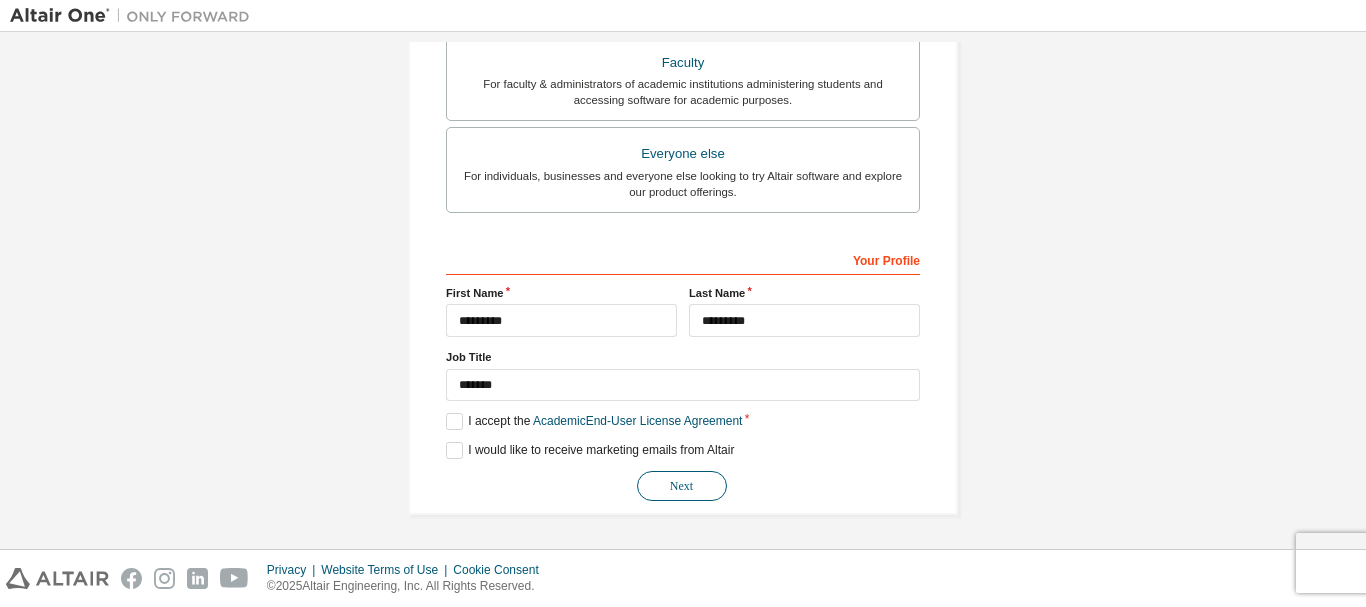 click on "Next" at bounding box center (682, 486) 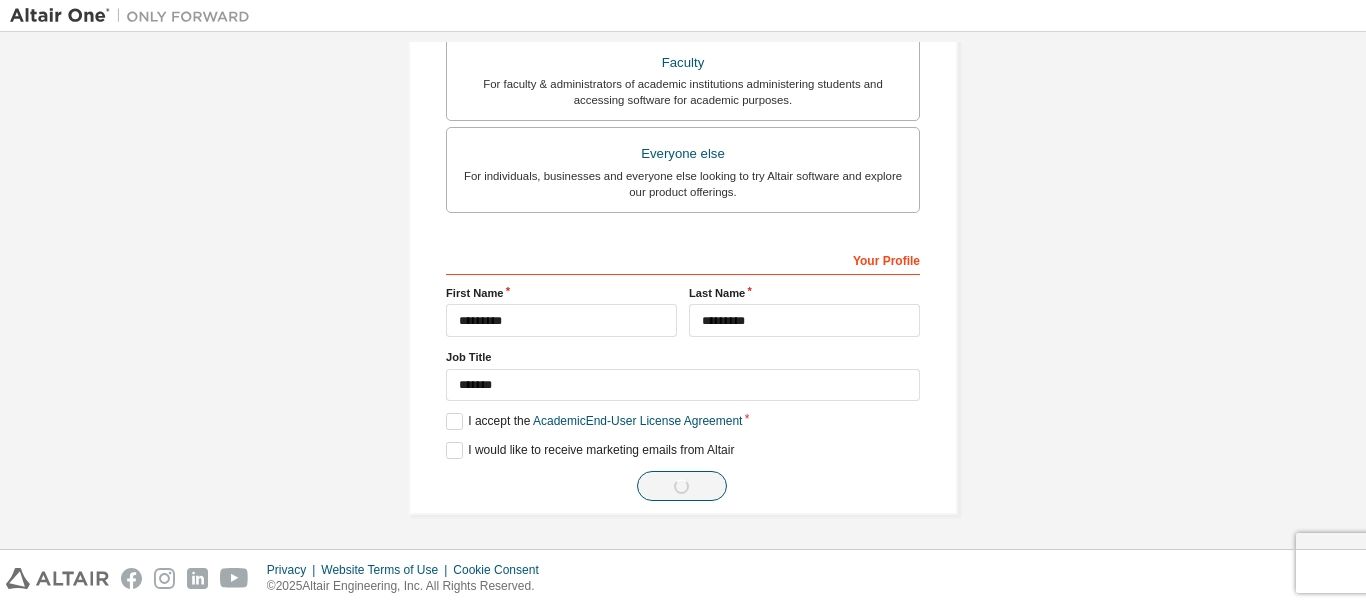 scroll, scrollTop: 0, scrollLeft: 0, axis: both 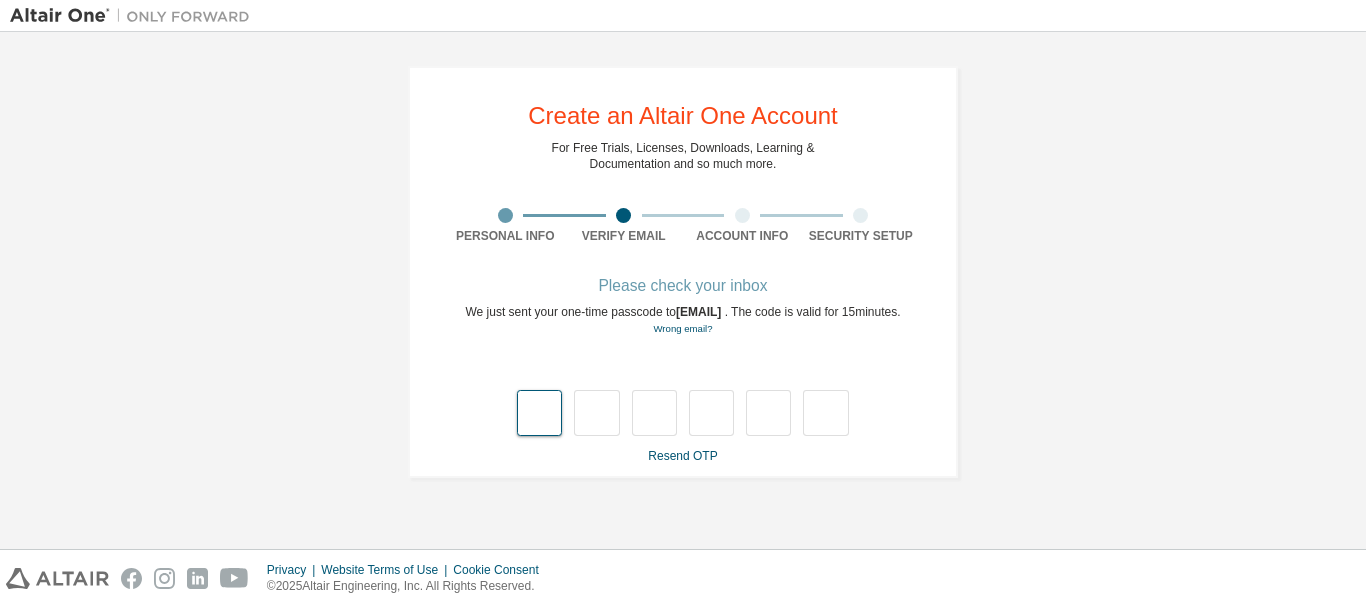 click at bounding box center (539, 413) 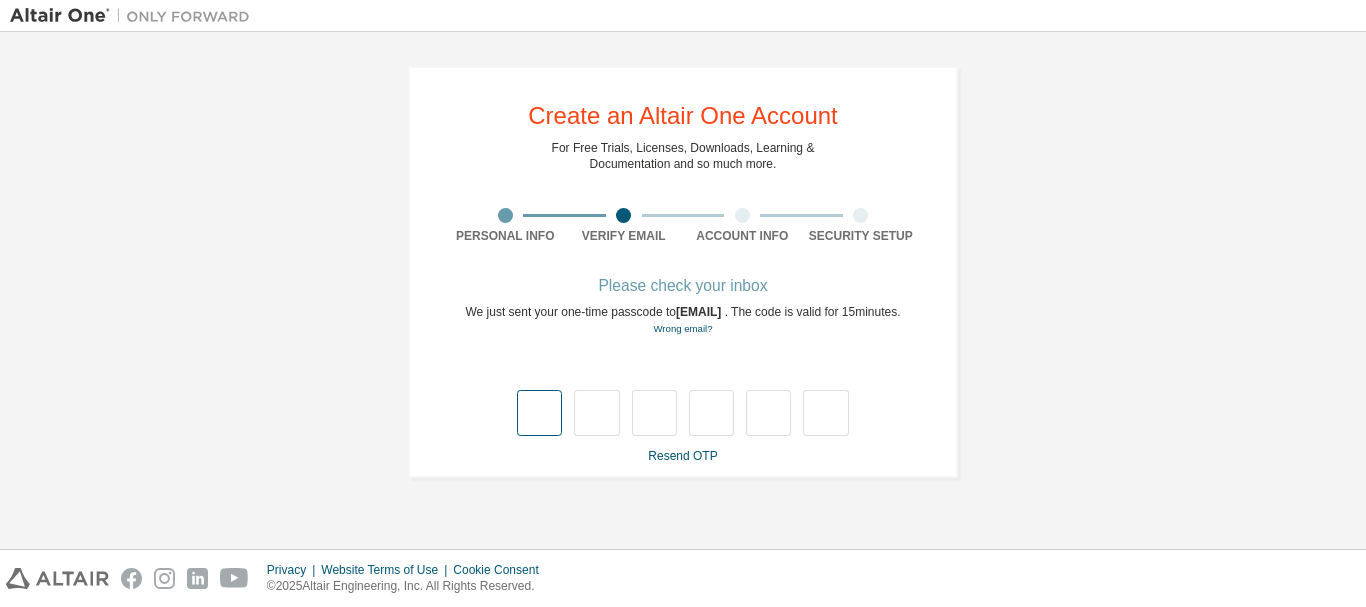 type on "*" 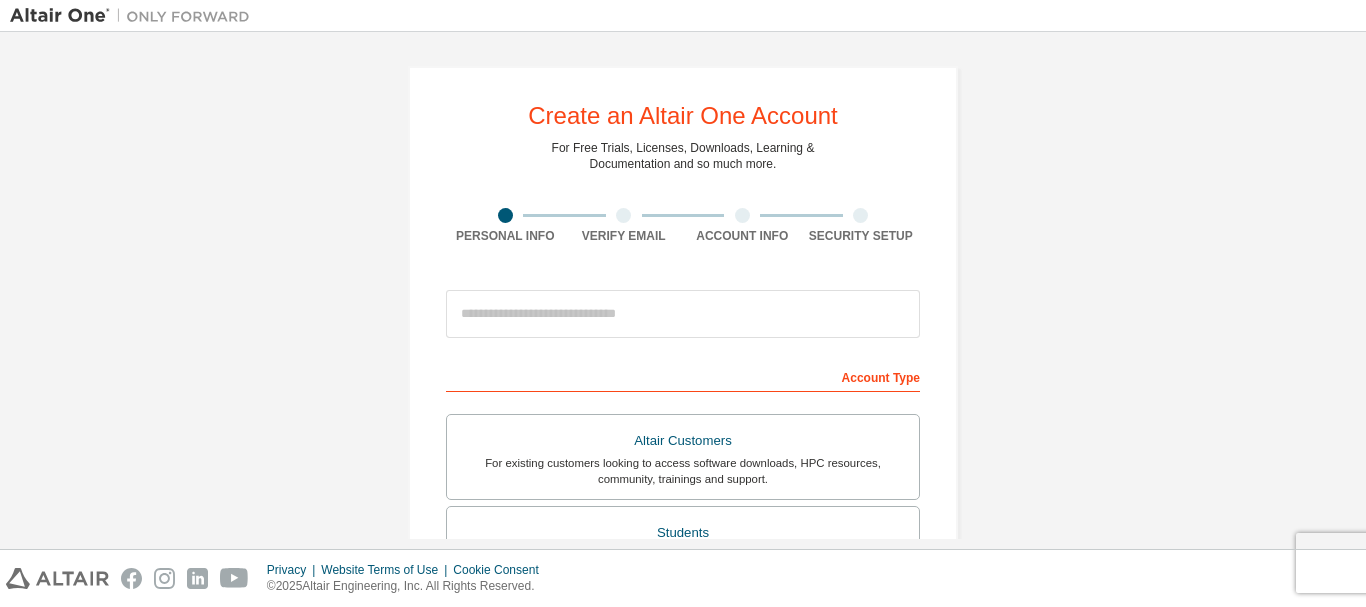 scroll, scrollTop: 0, scrollLeft: 0, axis: both 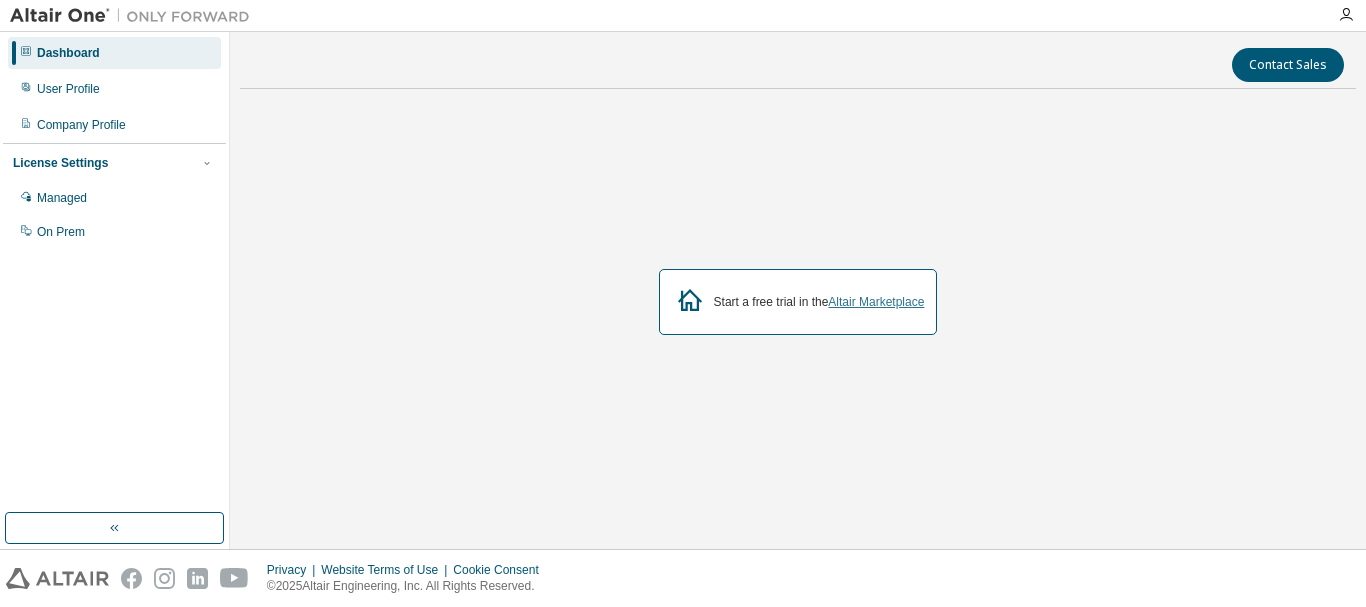 click on "Altair Marketplace" at bounding box center (876, 302) 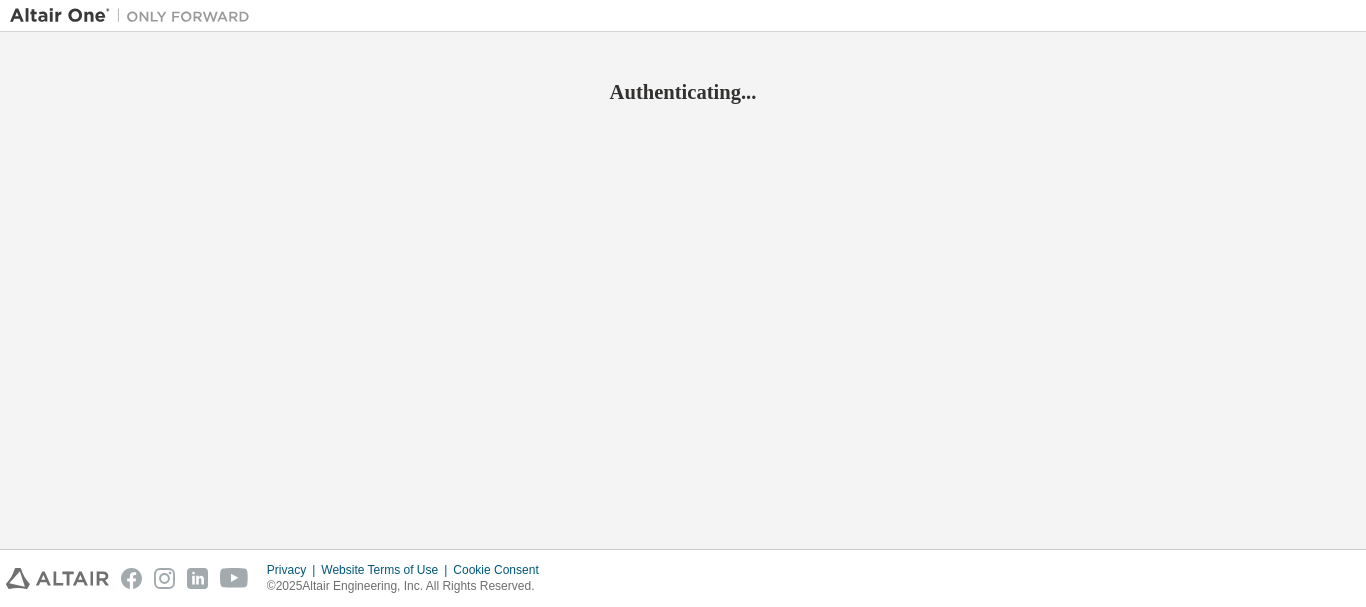 scroll, scrollTop: 0, scrollLeft: 0, axis: both 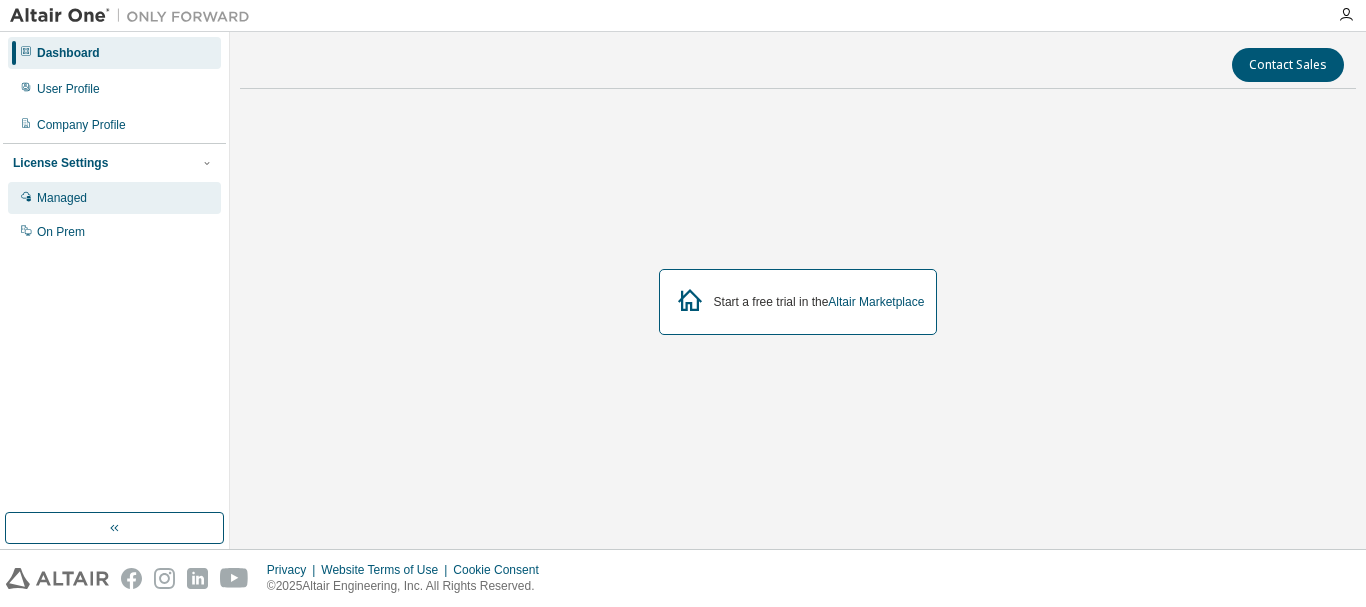 click on "Managed" at bounding box center [114, 198] 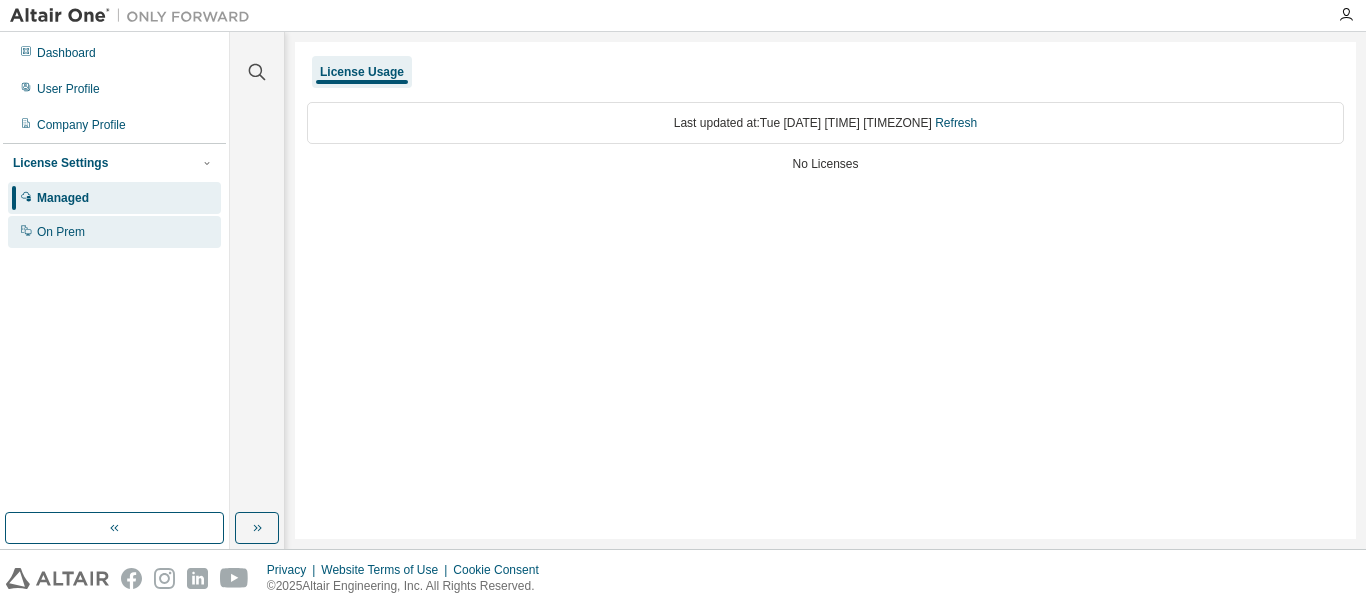 click on "On Prem" at bounding box center (61, 232) 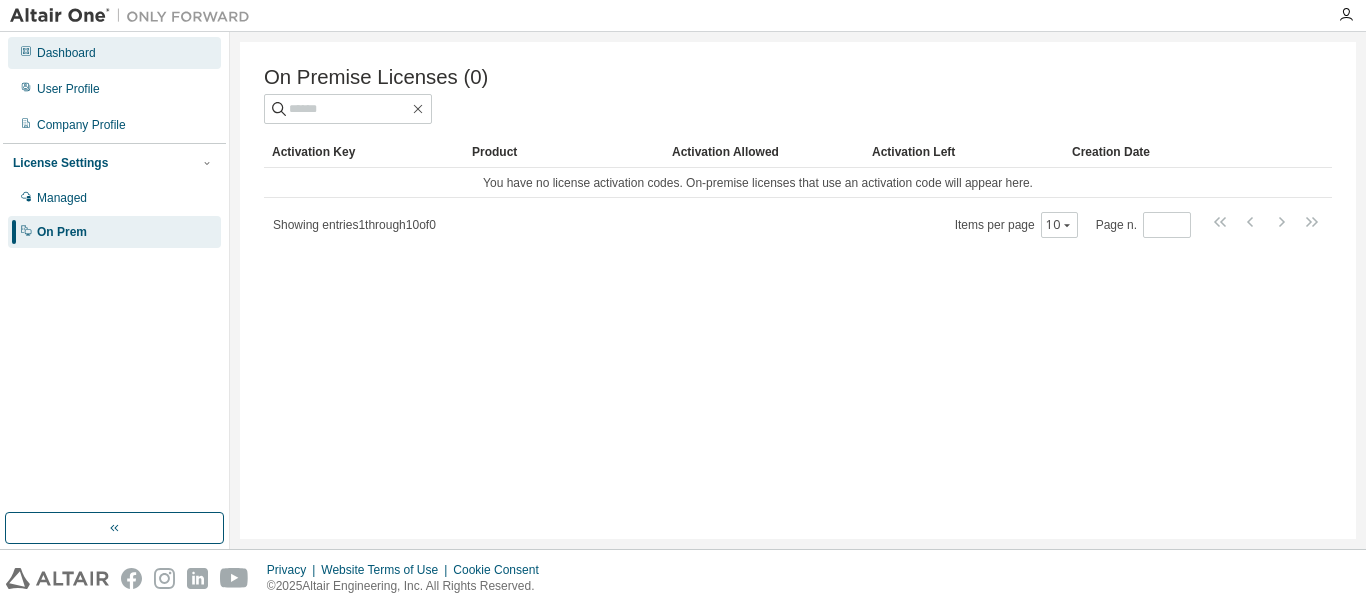 click on "Dashboard" at bounding box center (114, 53) 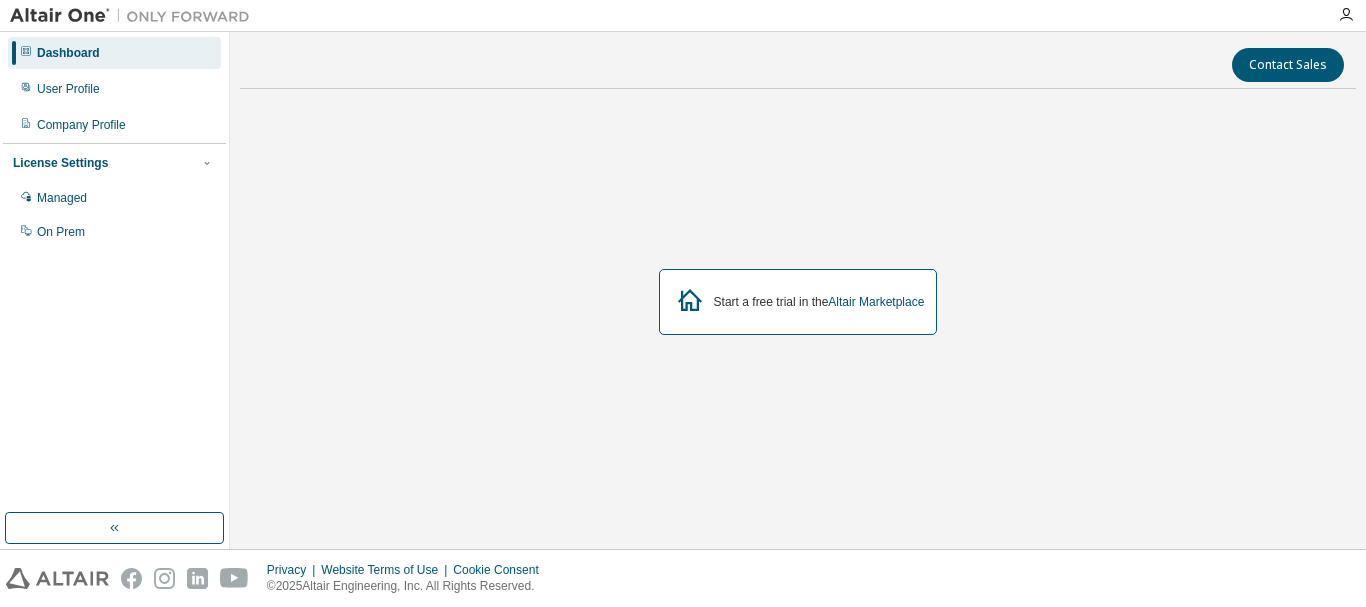 click on "Start a free trial in the  Altair Marketplace" at bounding box center (819, 302) 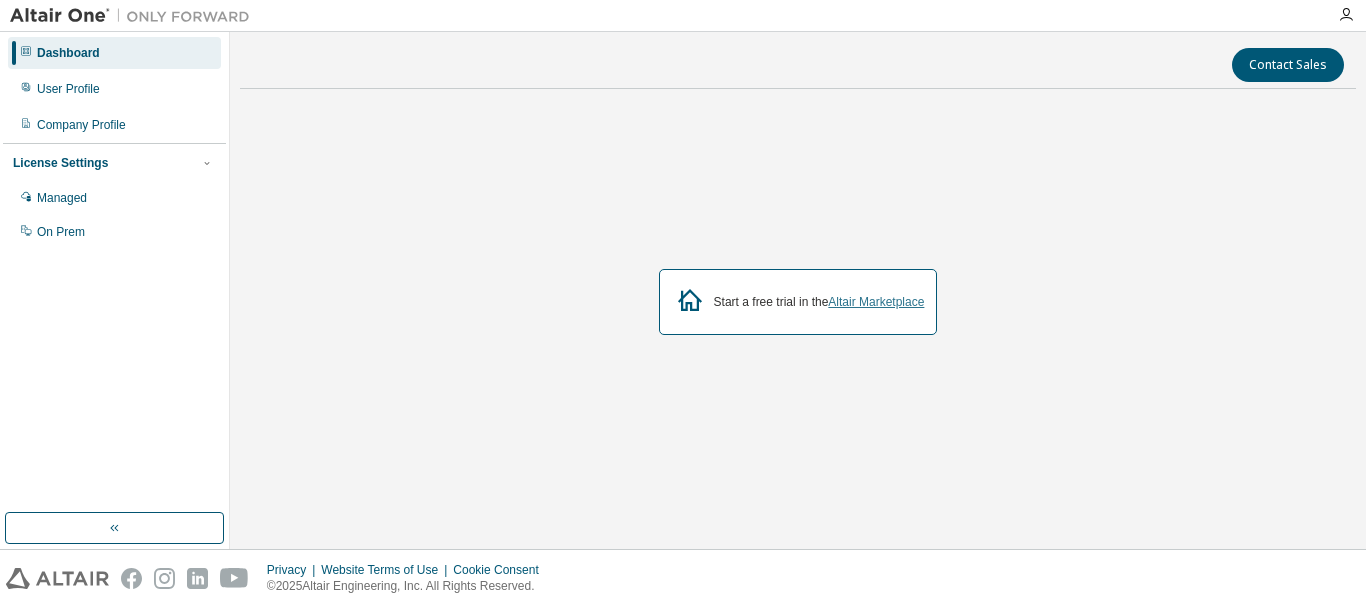 click on "Altair Marketplace" at bounding box center [876, 302] 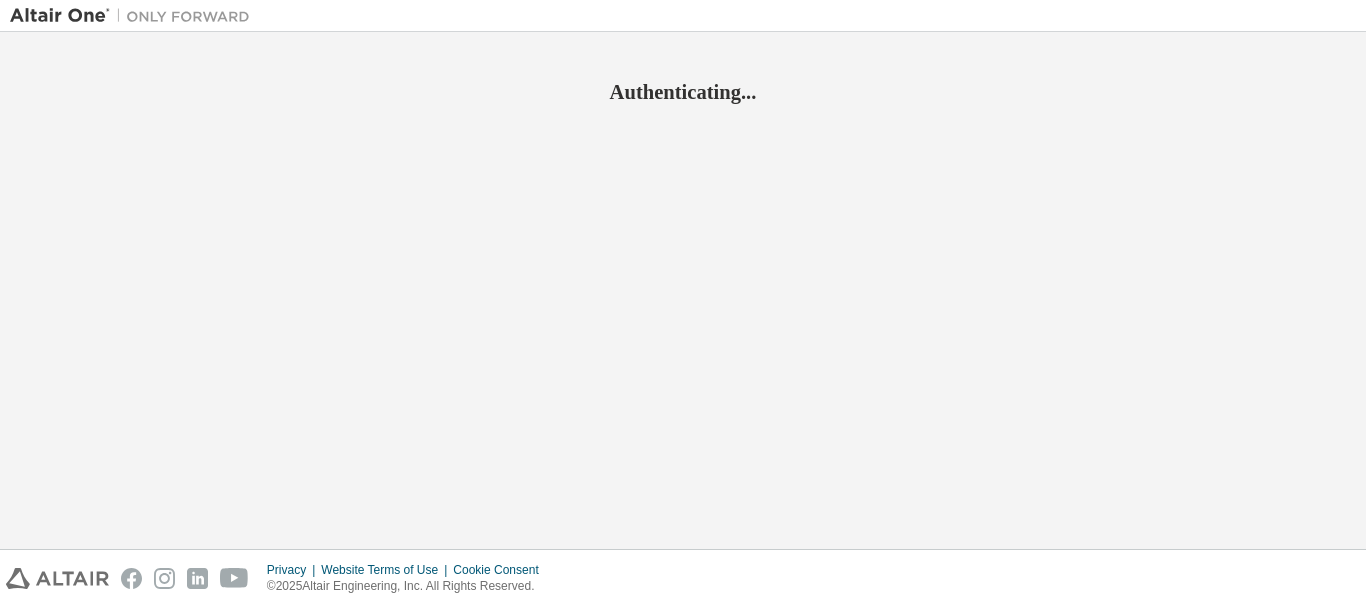 scroll, scrollTop: 0, scrollLeft: 0, axis: both 